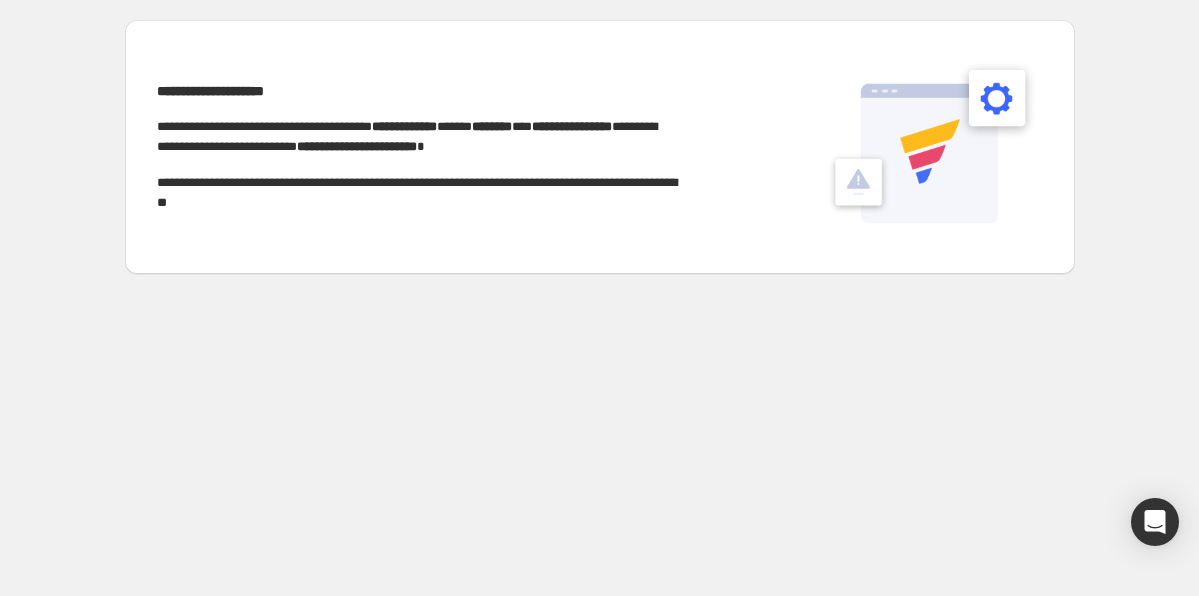 scroll, scrollTop: 0, scrollLeft: 0, axis: both 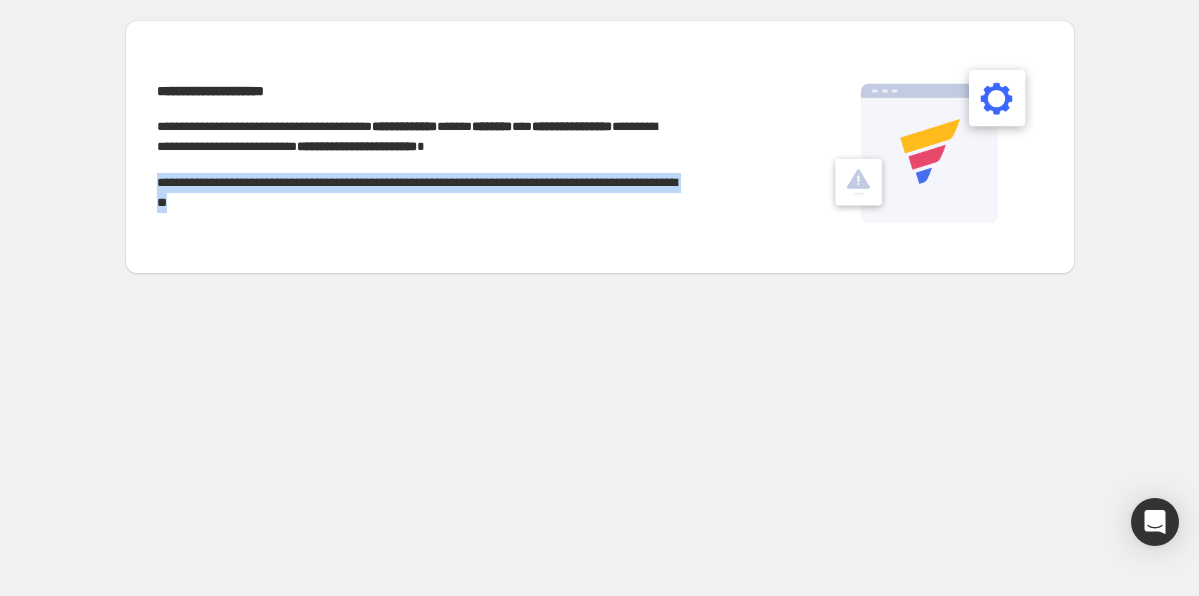 drag, startPoint x: 316, startPoint y: 197, endPoint x: 149, endPoint y: 174, distance: 168.57639 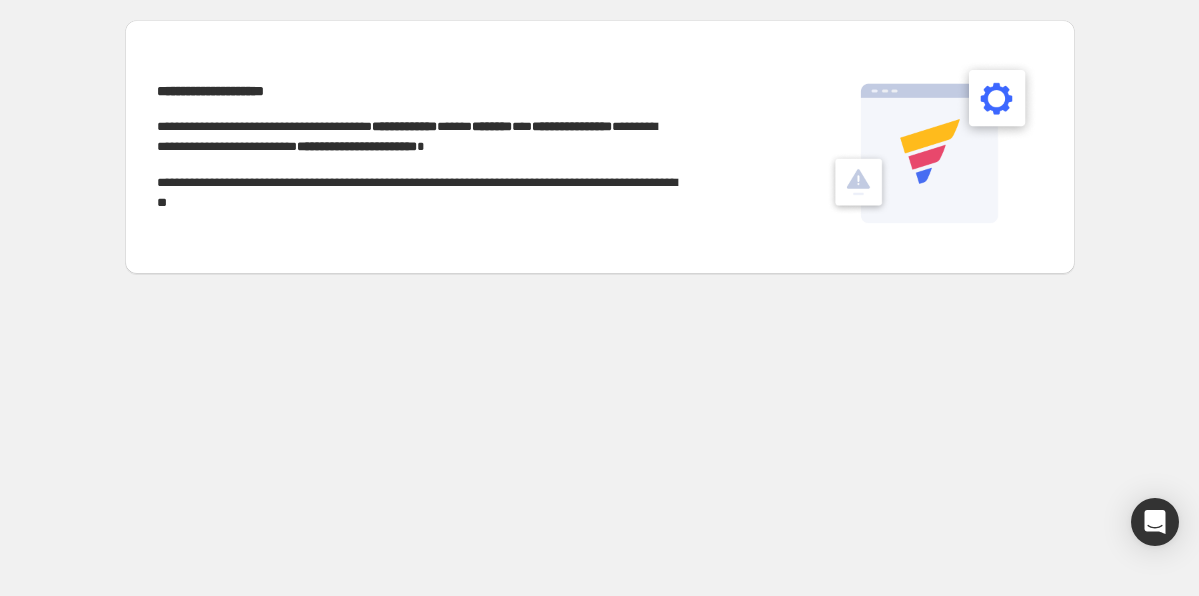 scroll, scrollTop: 0, scrollLeft: 0, axis: both 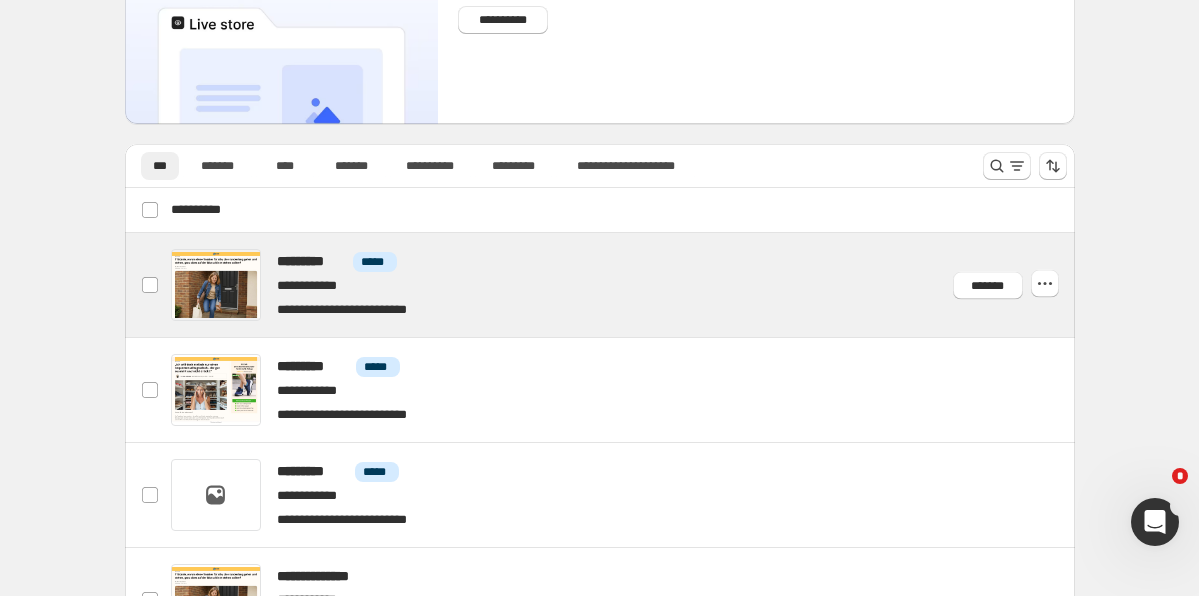 click at bounding box center [623, 285] 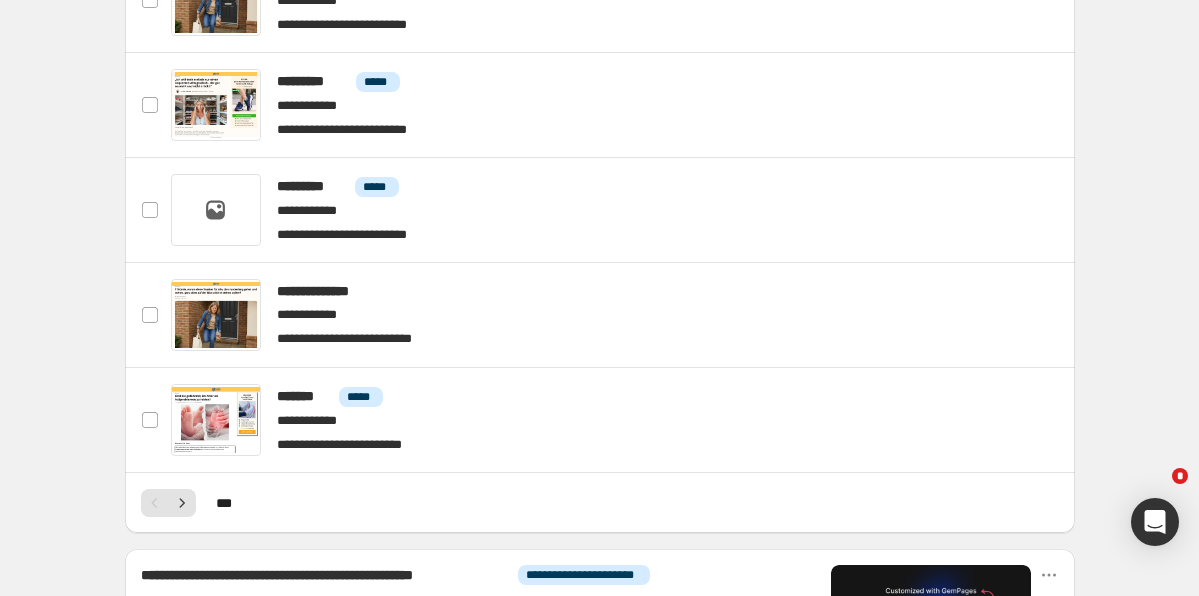 scroll, scrollTop: 608, scrollLeft: 0, axis: vertical 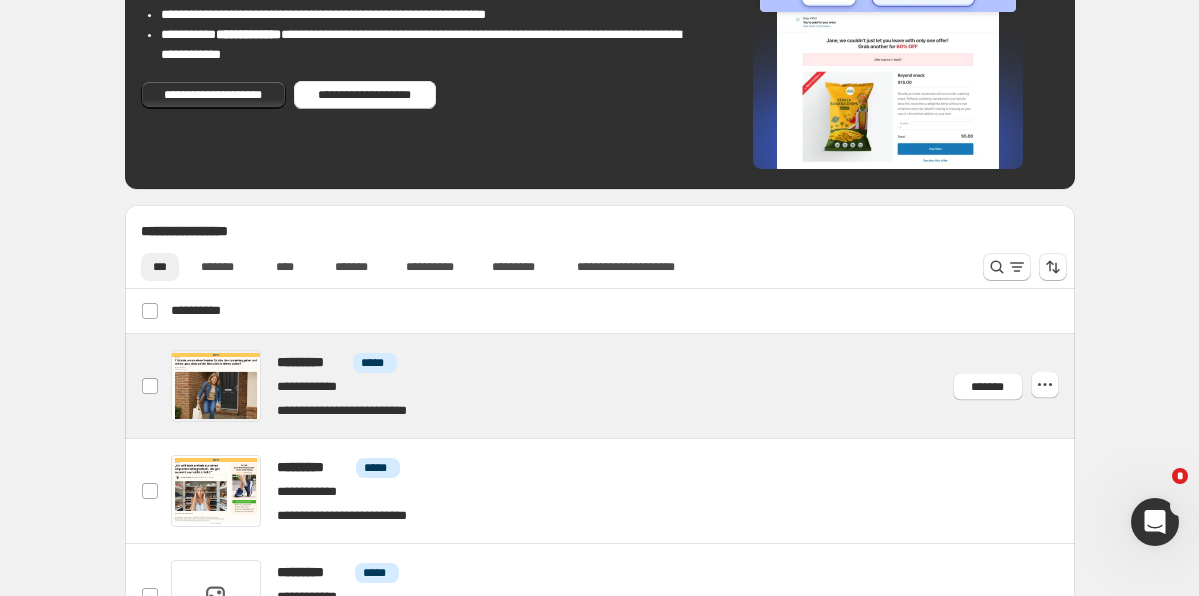 click at bounding box center (623, 386) 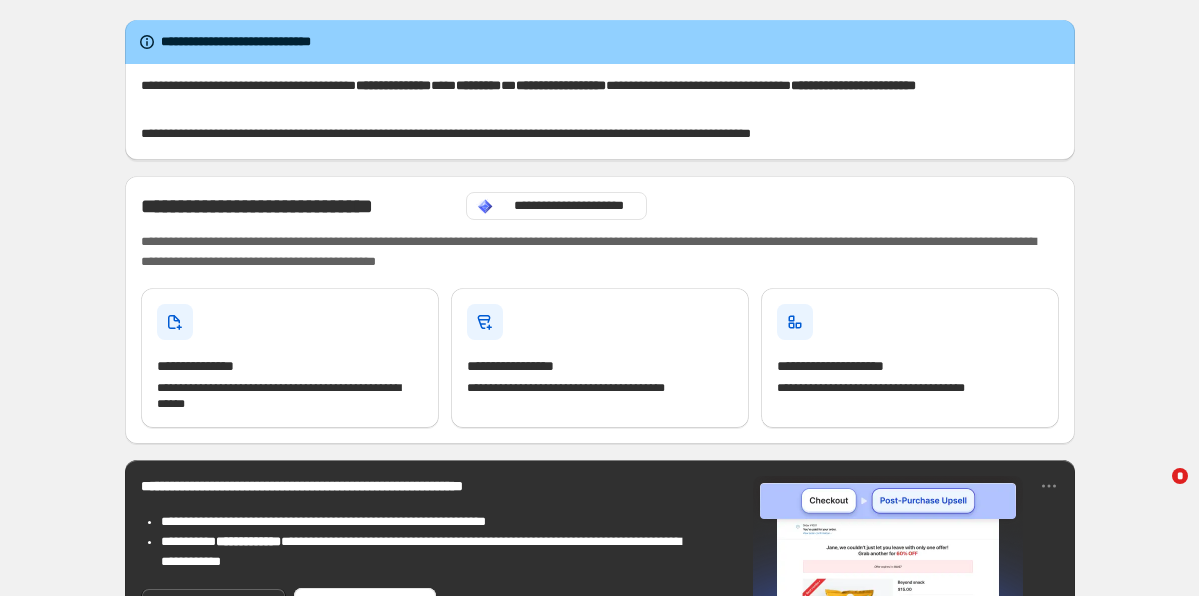 scroll, scrollTop: 0, scrollLeft: 0, axis: both 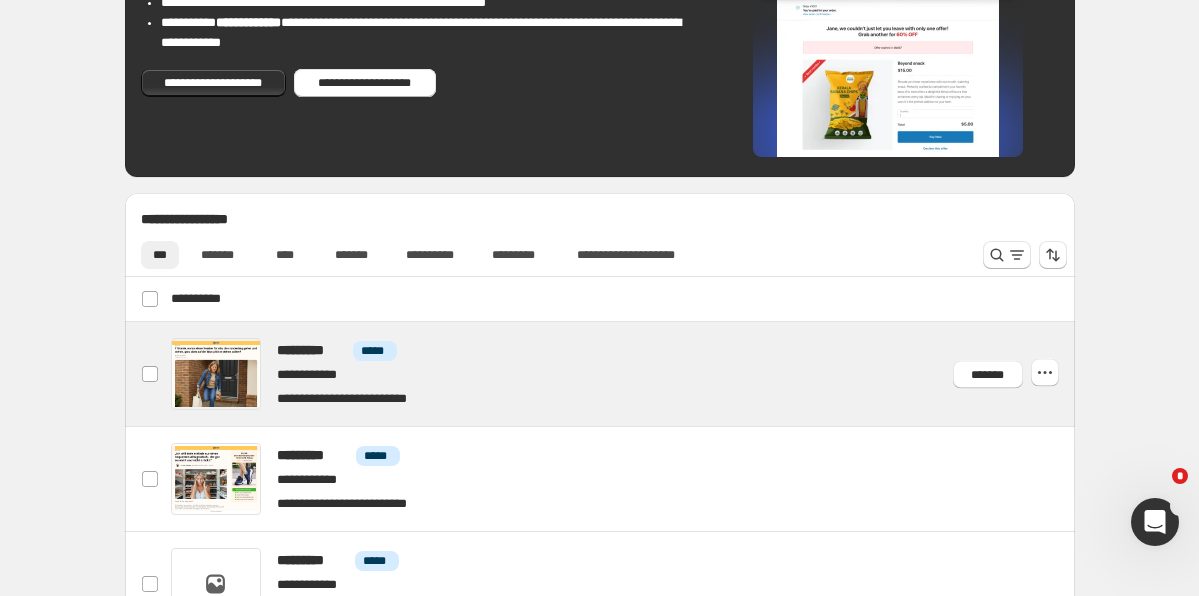 click at bounding box center (623, 374) 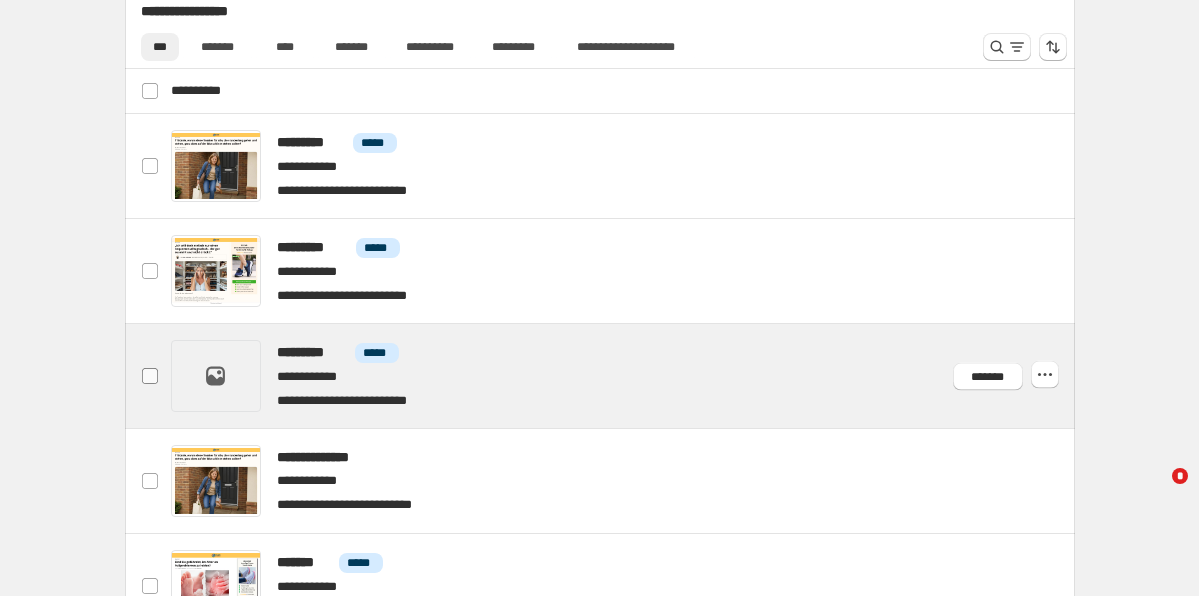 scroll, scrollTop: 751, scrollLeft: 0, axis: vertical 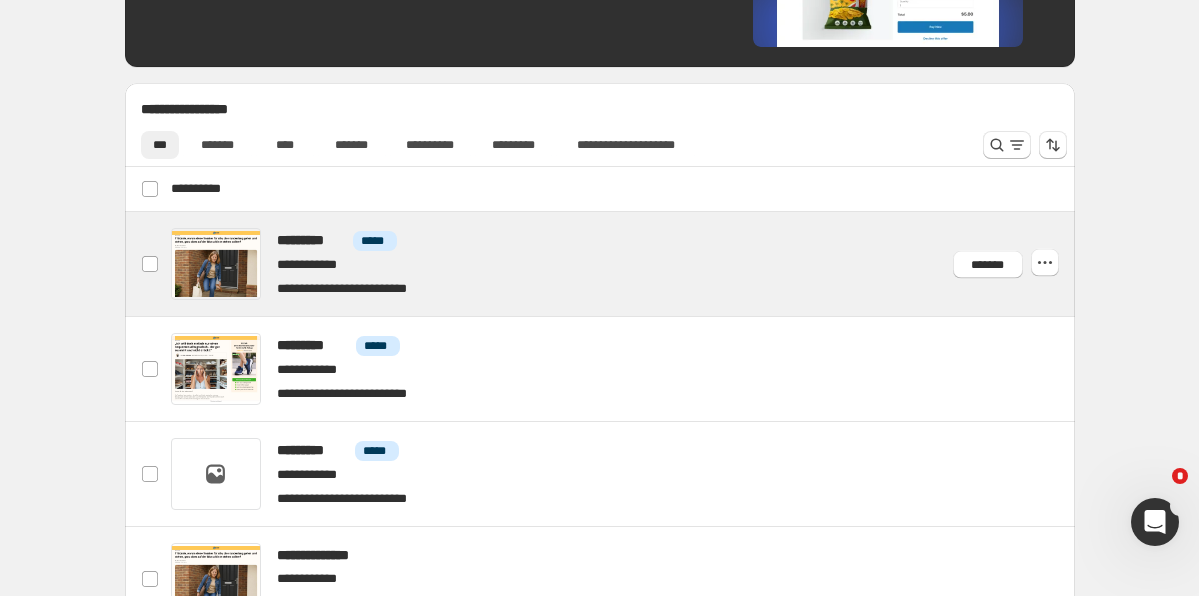 click at bounding box center [623, 264] 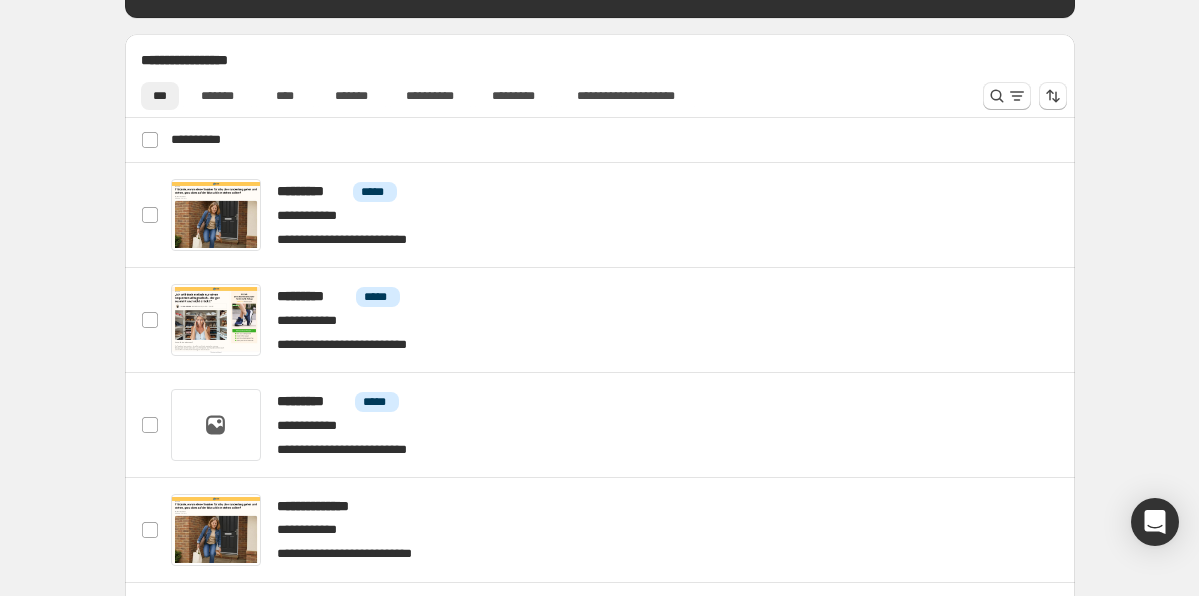 scroll, scrollTop: 811, scrollLeft: 0, axis: vertical 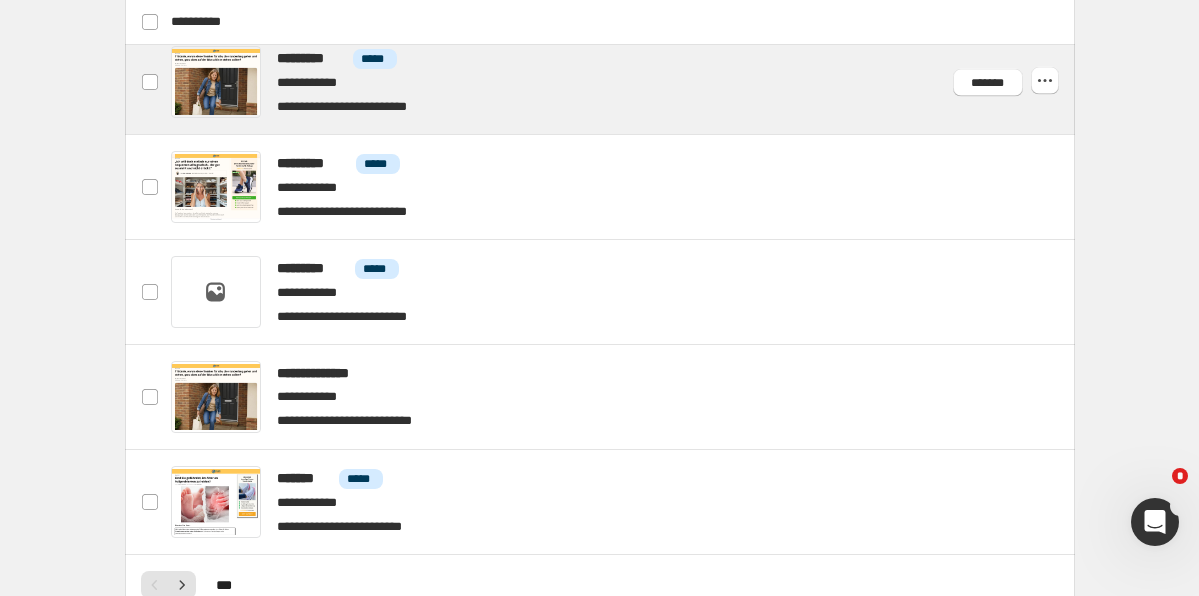 click at bounding box center [623, 82] 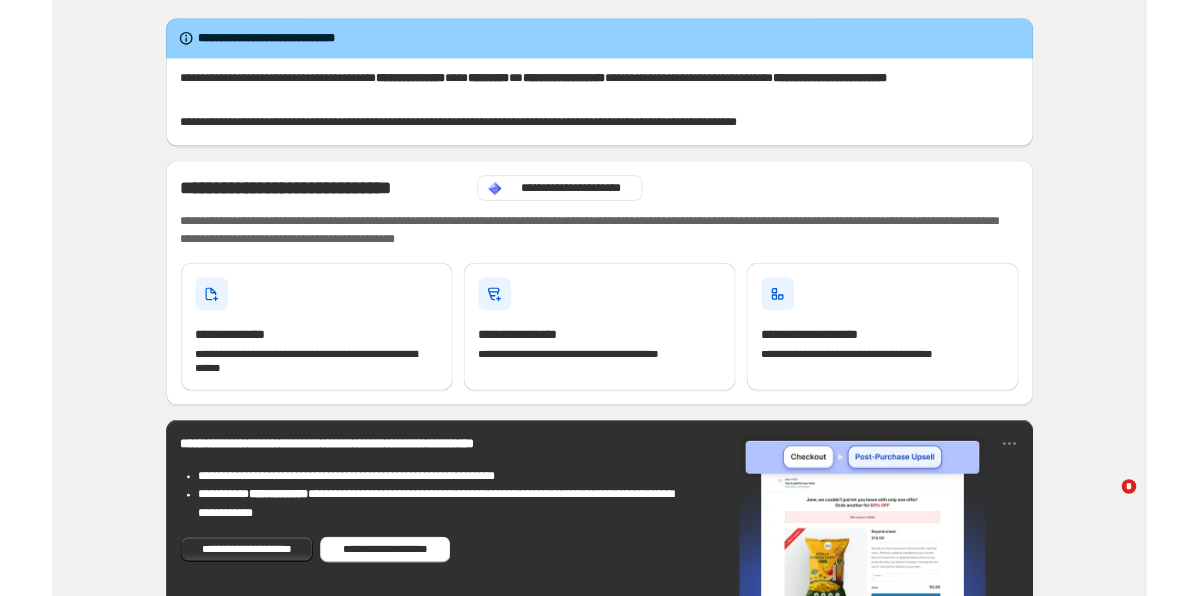 scroll, scrollTop: 0, scrollLeft: 0, axis: both 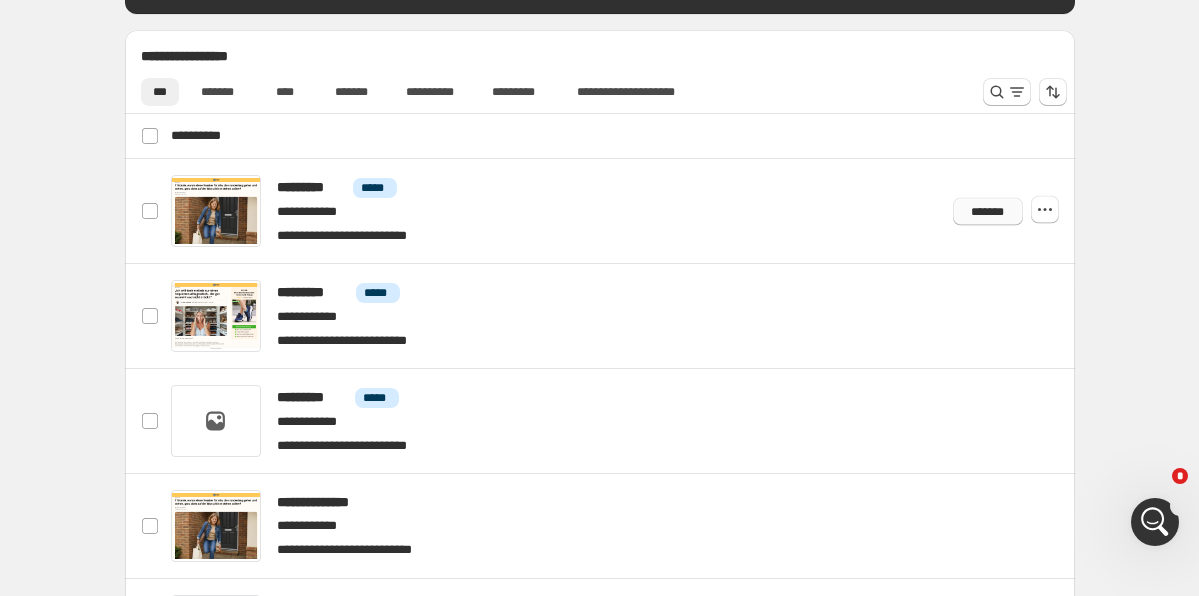 click on "*******" at bounding box center [988, 211] 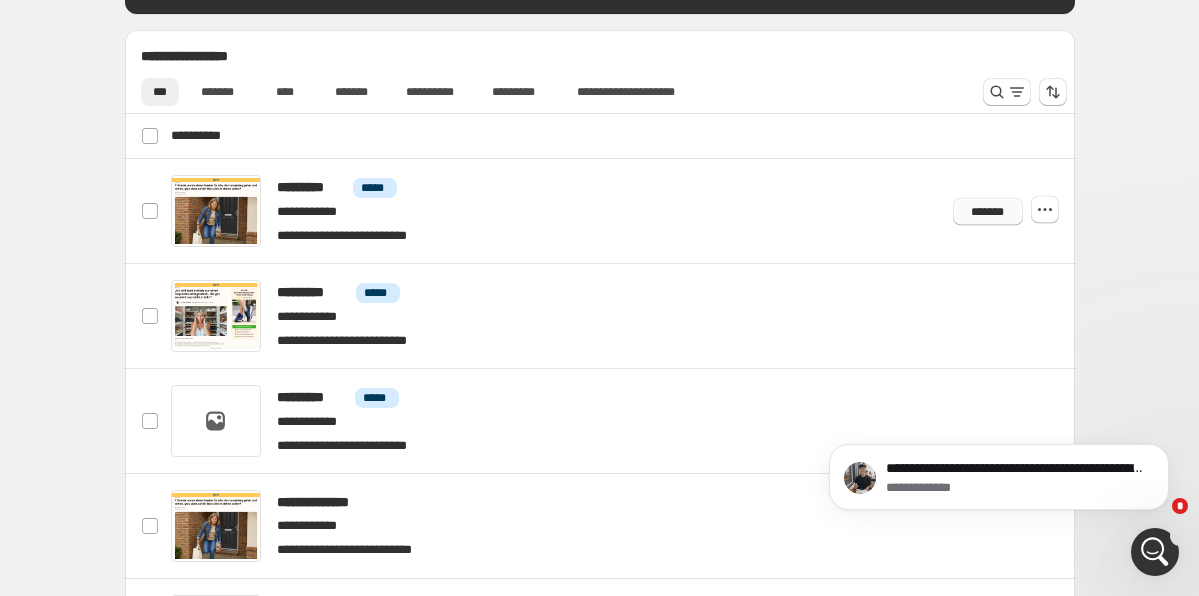 scroll, scrollTop: 0, scrollLeft: 0, axis: both 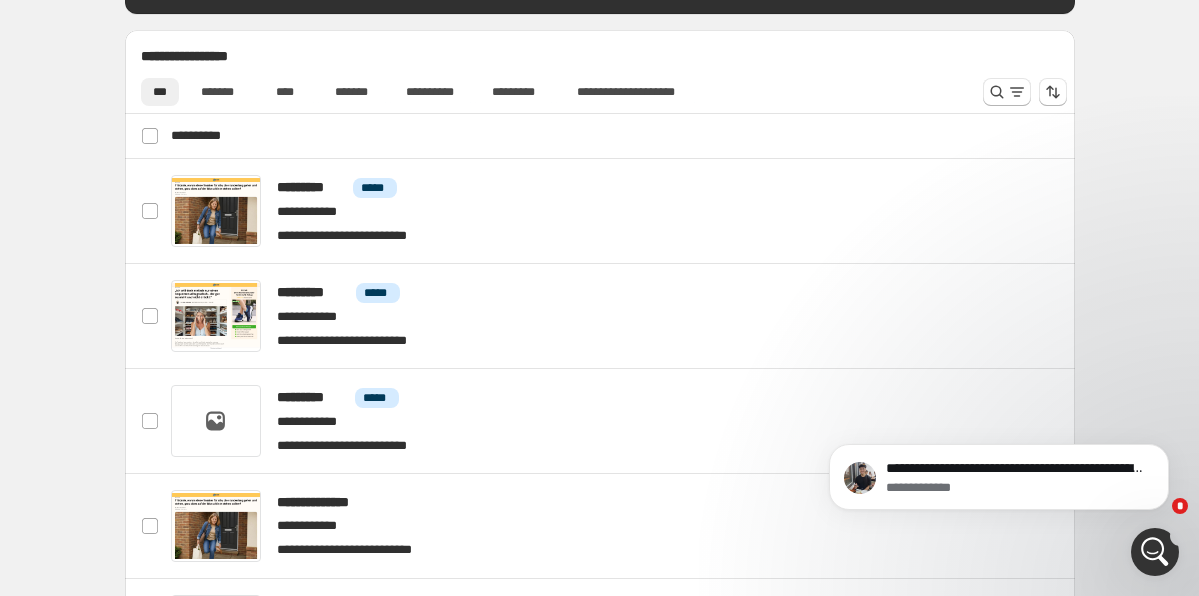 click 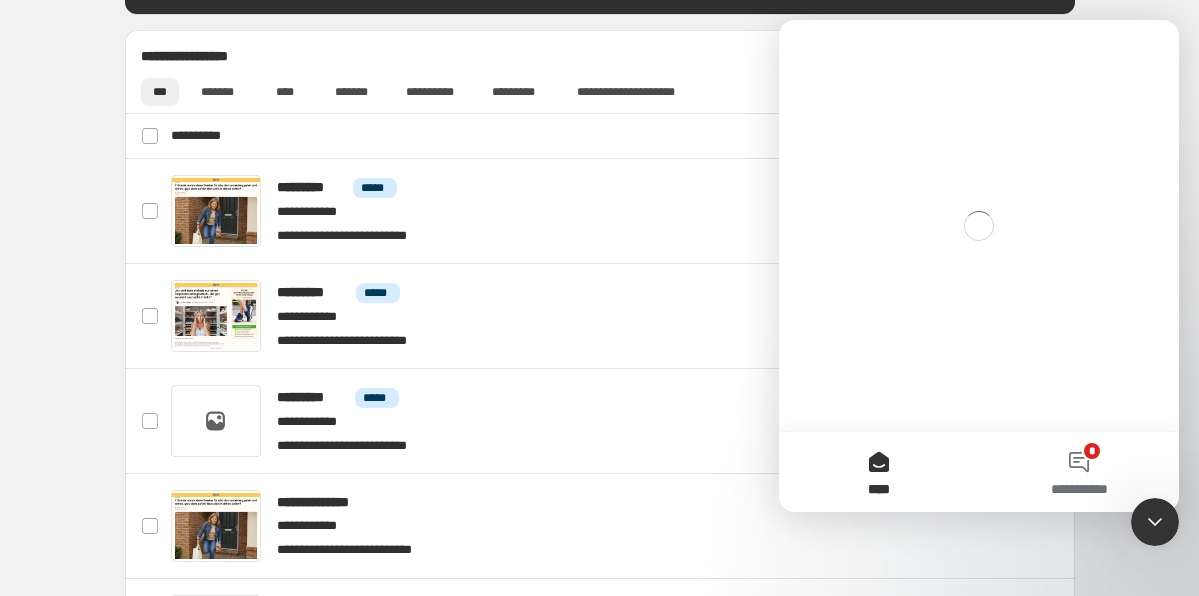 scroll, scrollTop: 0, scrollLeft: 0, axis: both 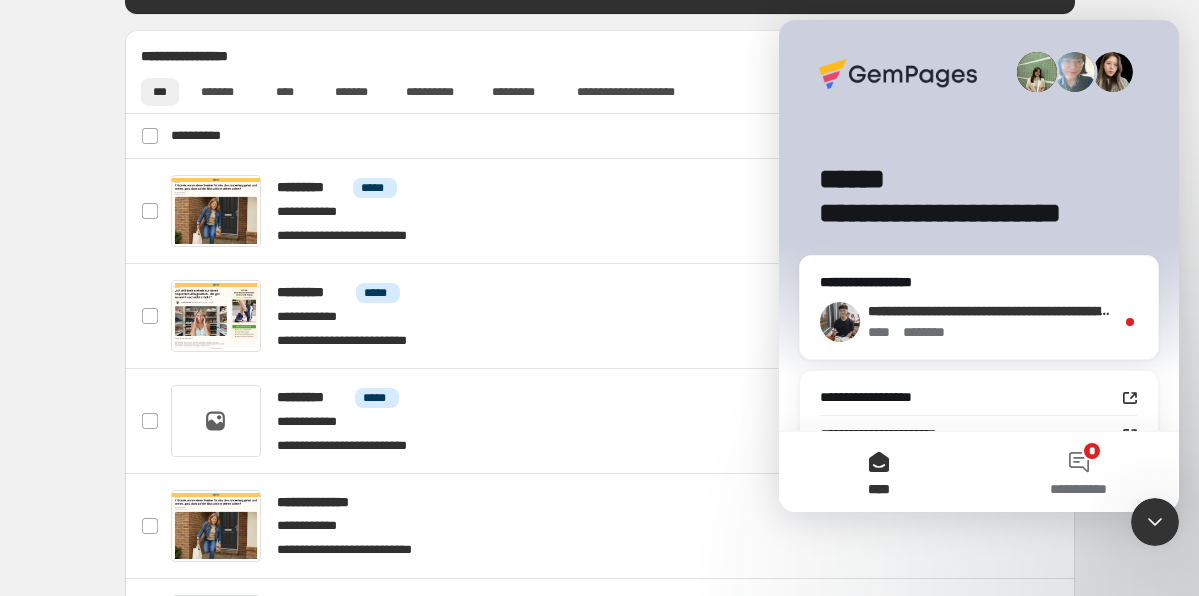 click on "**********" at bounding box center [2236, 311] 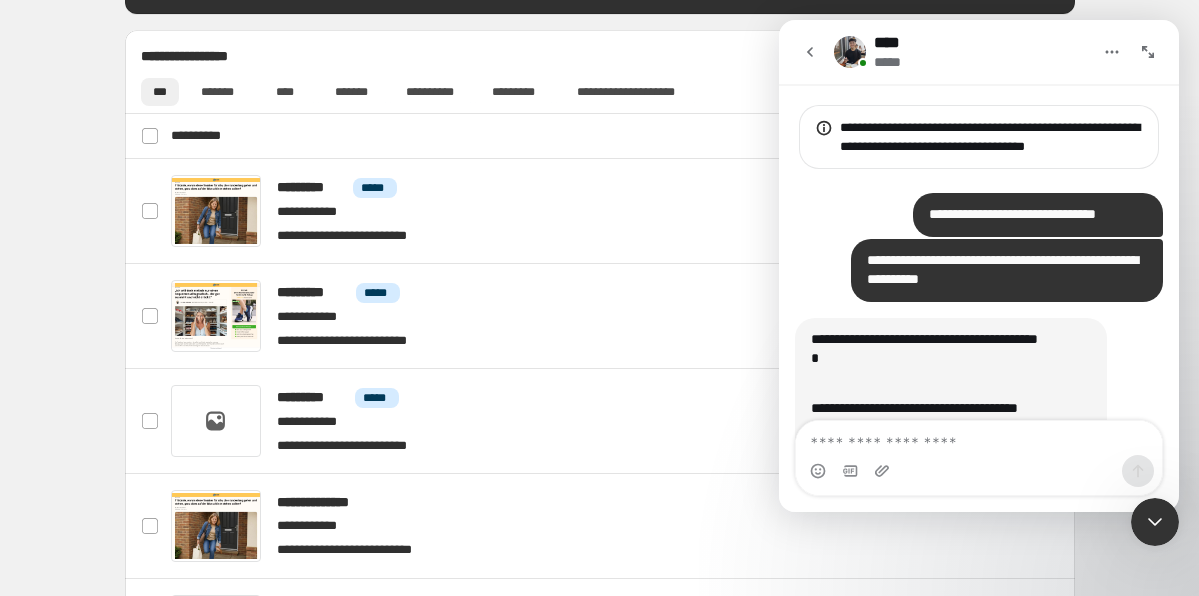 scroll, scrollTop: 3, scrollLeft: 0, axis: vertical 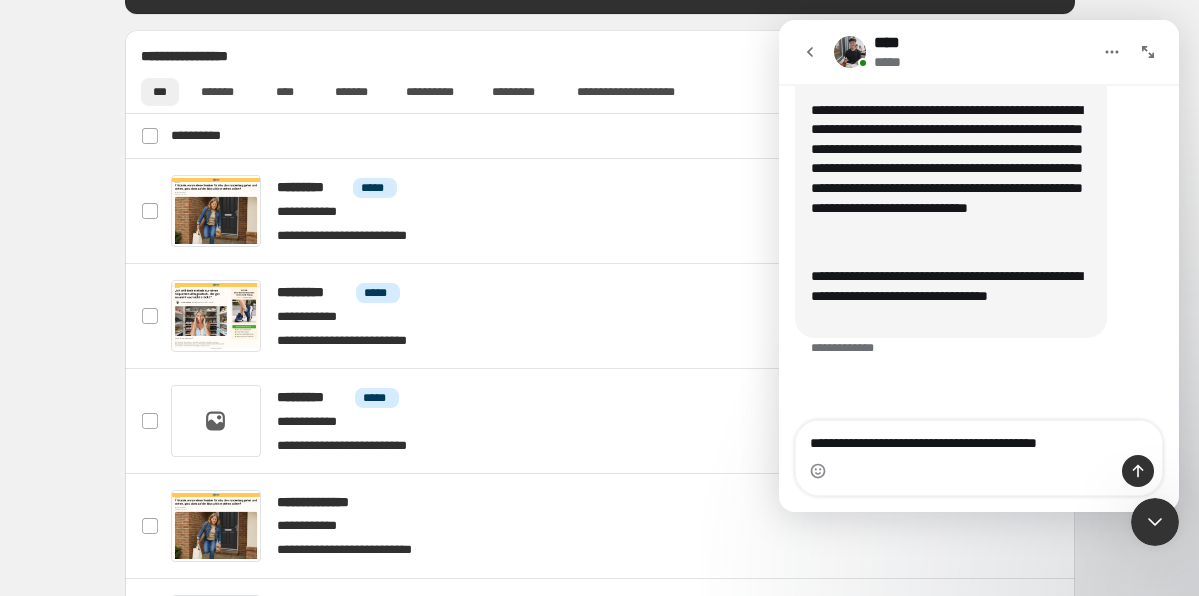 type on "**********" 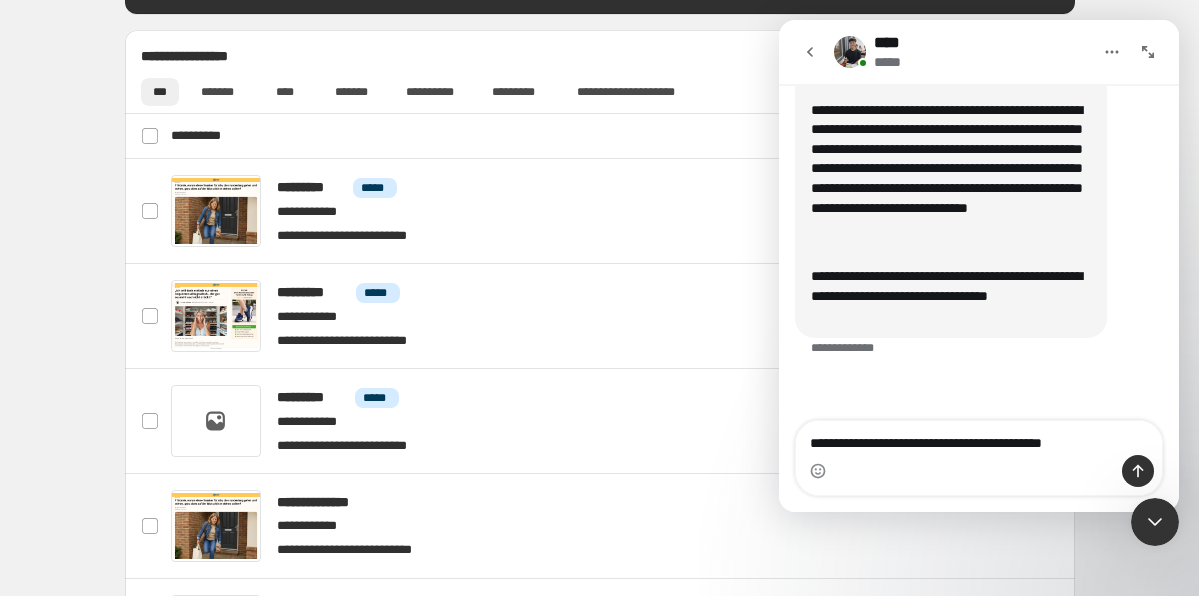 type 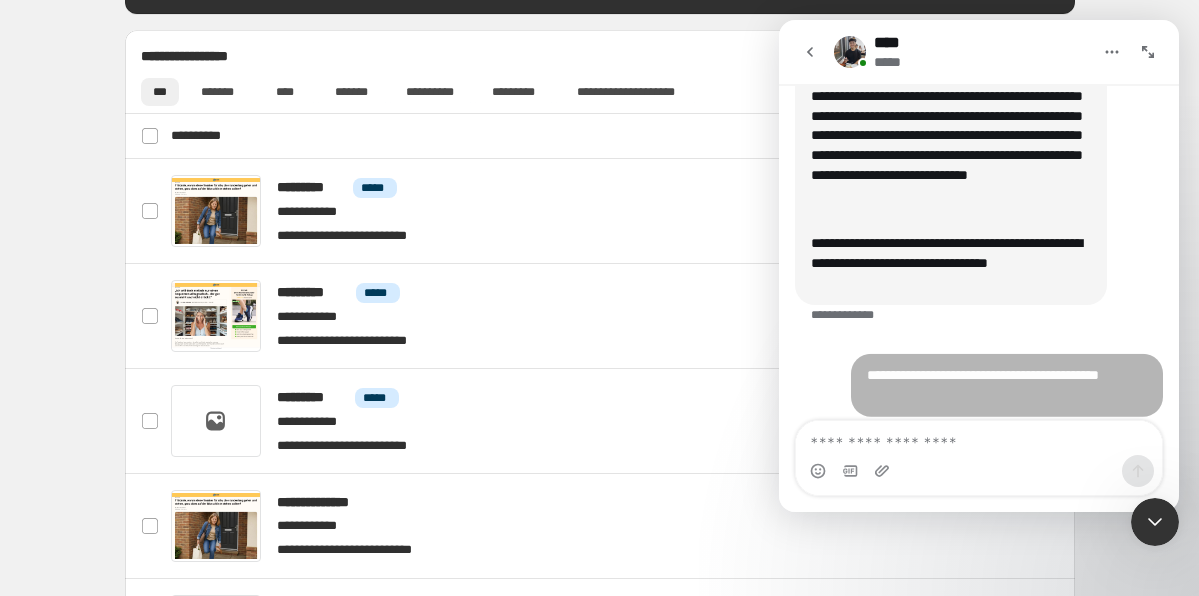 scroll, scrollTop: 1008, scrollLeft: 0, axis: vertical 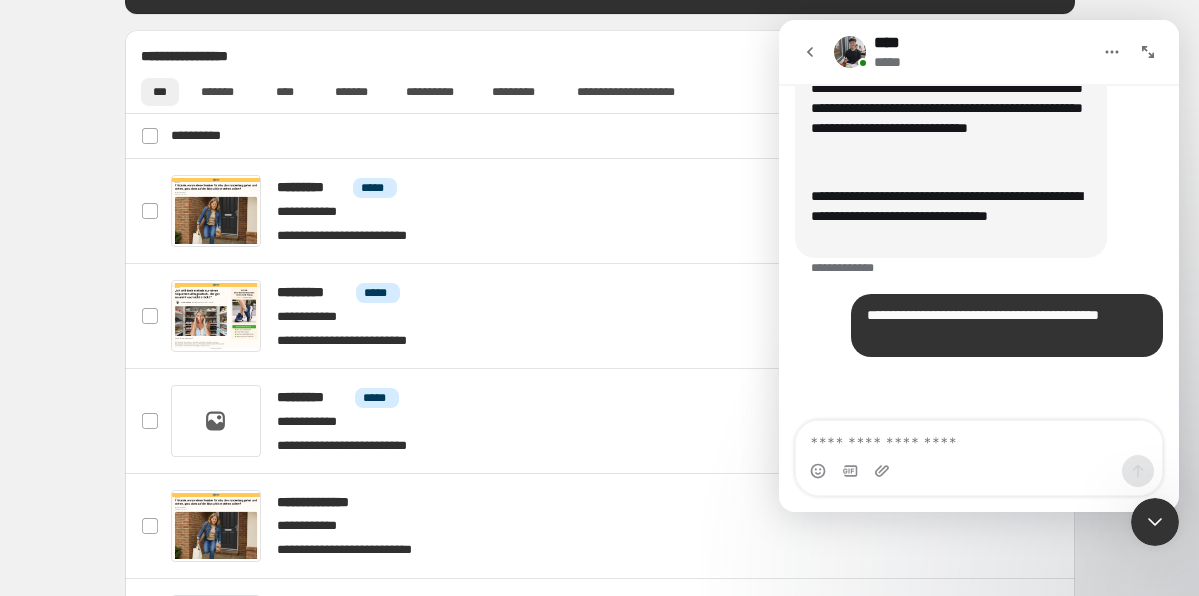 click on "**********" at bounding box center (599, 335) 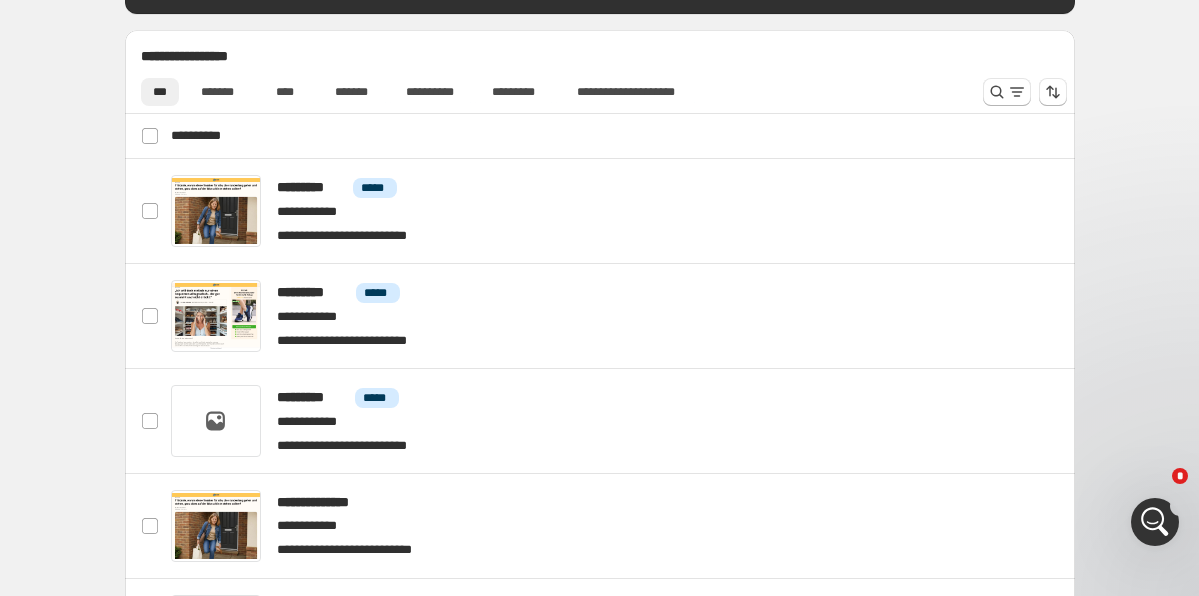 scroll, scrollTop: 0, scrollLeft: 0, axis: both 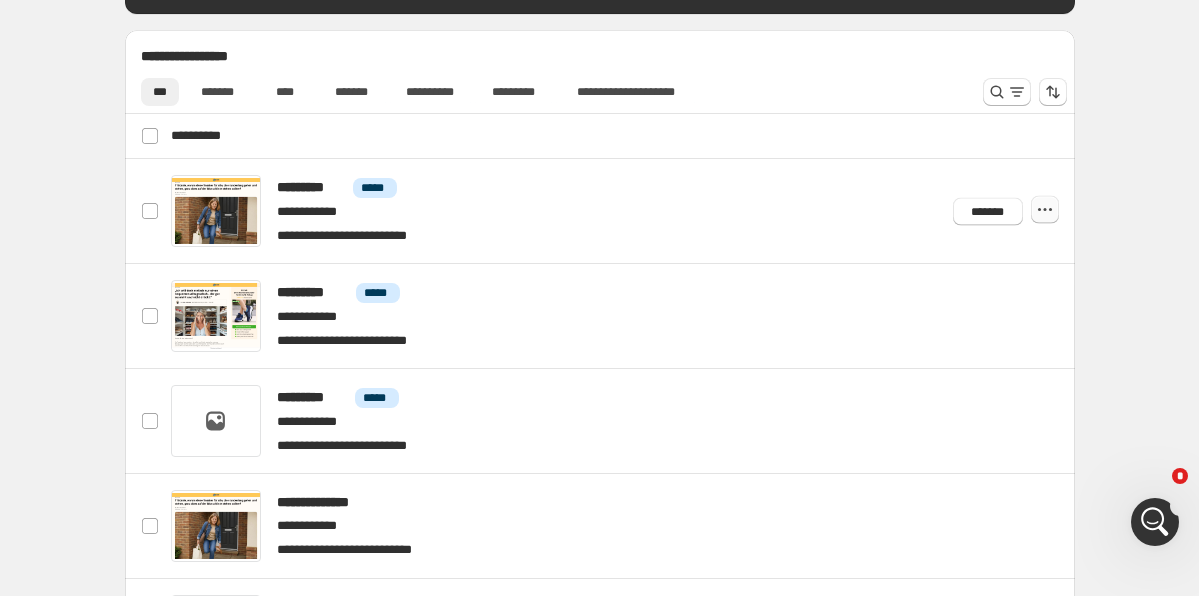 click 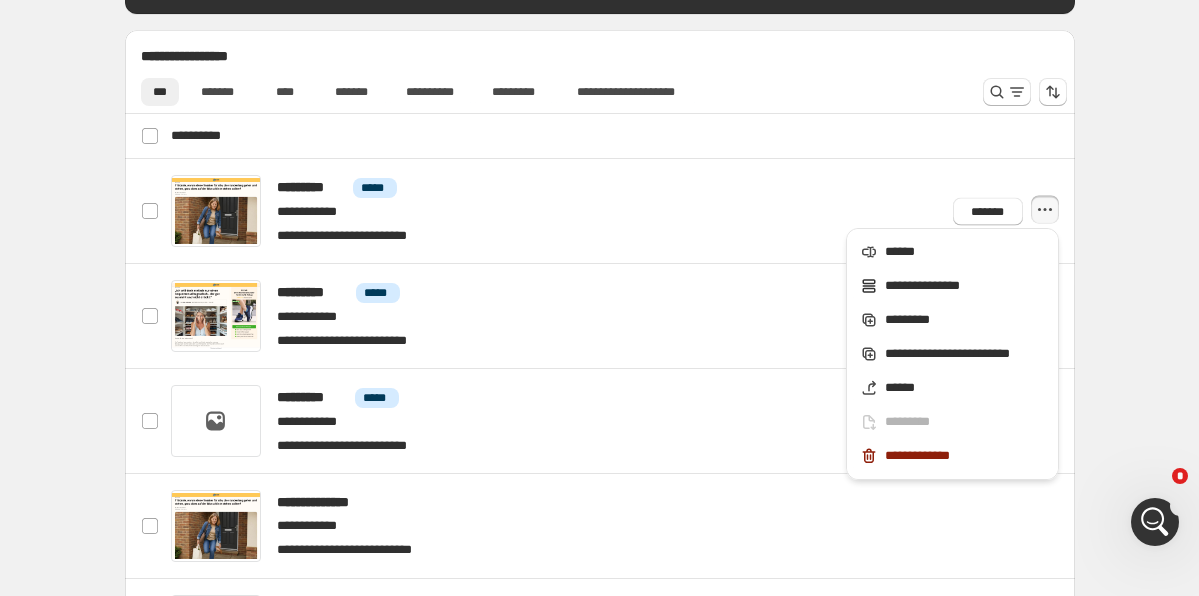click on "**********" at bounding box center [599, 335] 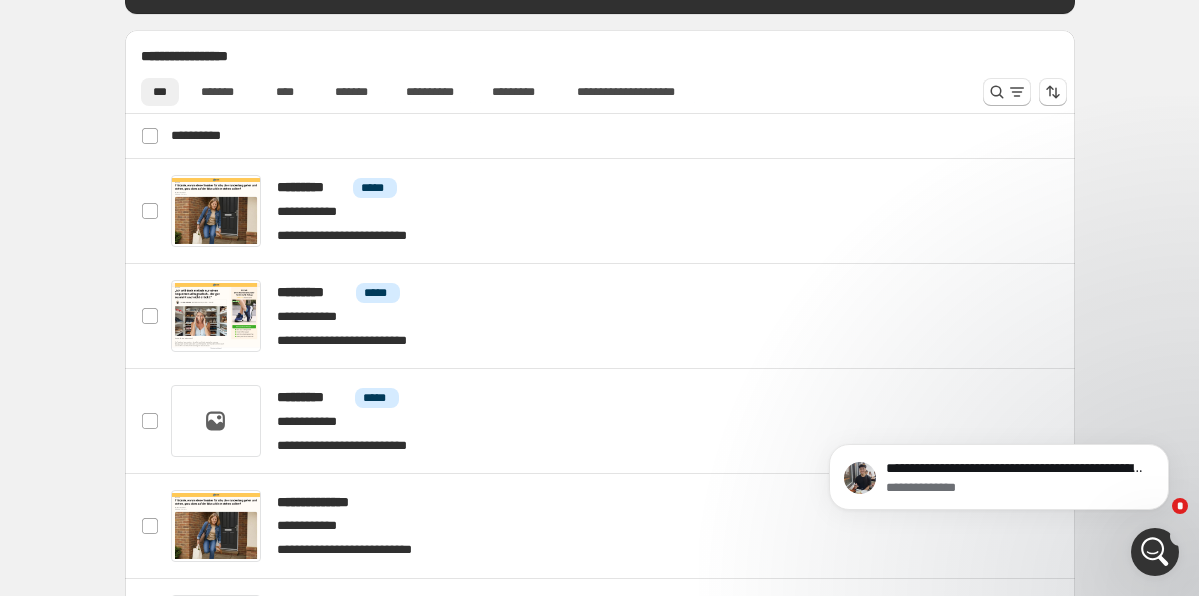scroll, scrollTop: 0, scrollLeft: 0, axis: both 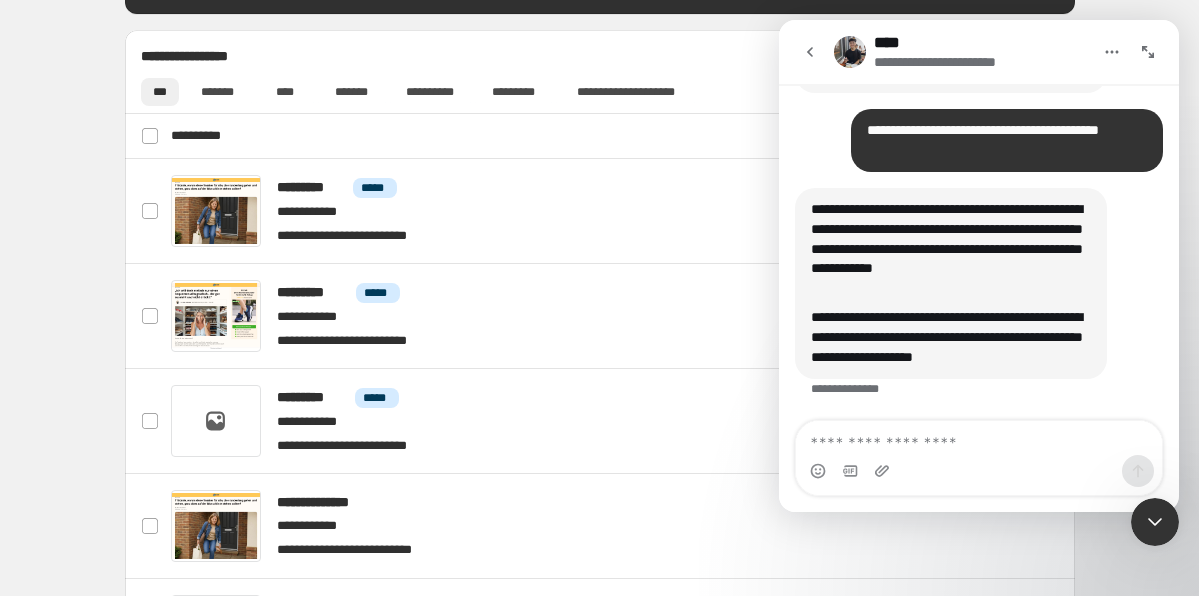 click at bounding box center (979, 438) 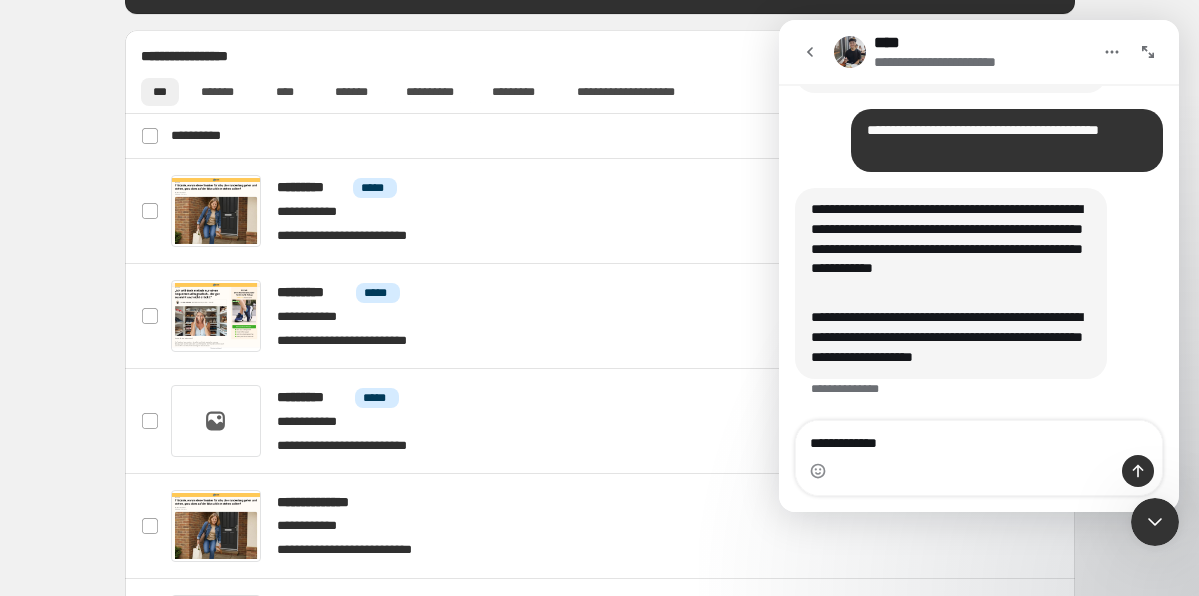 type on "**********" 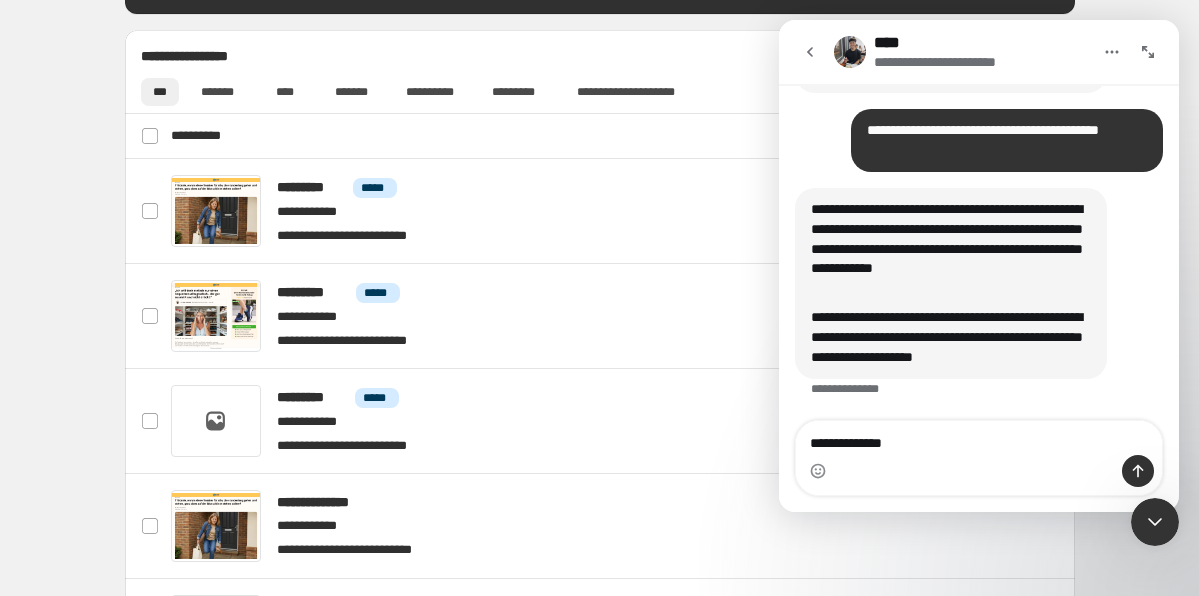 type 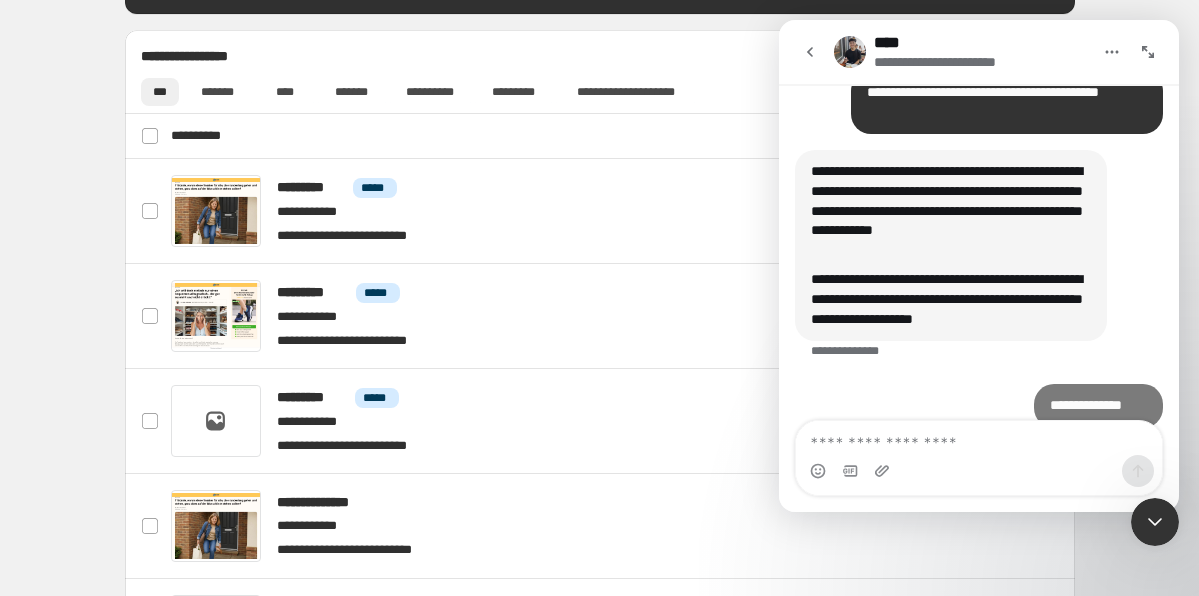 scroll, scrollTop: 1275, scrollLeft: 0, axis: vertical 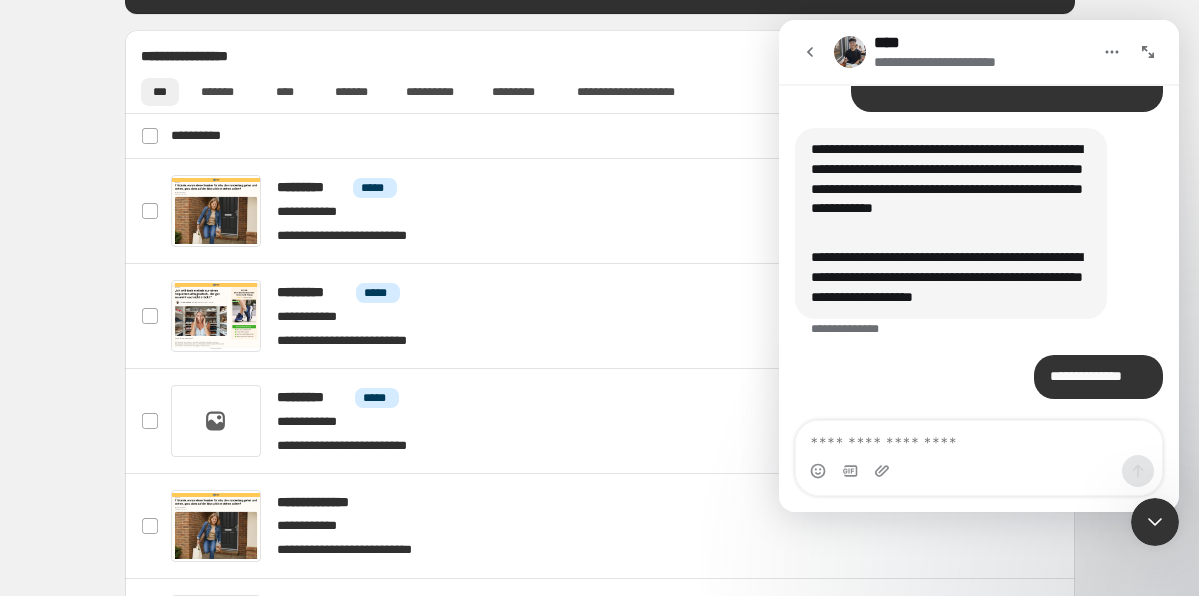 click 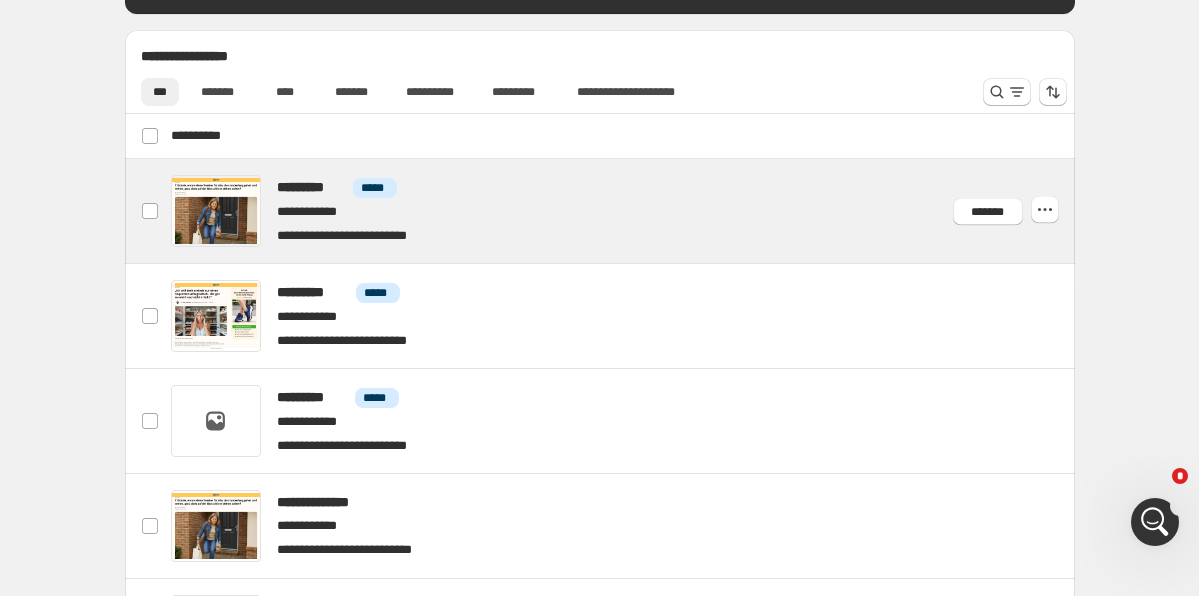 click at bounding box center (623, 211) 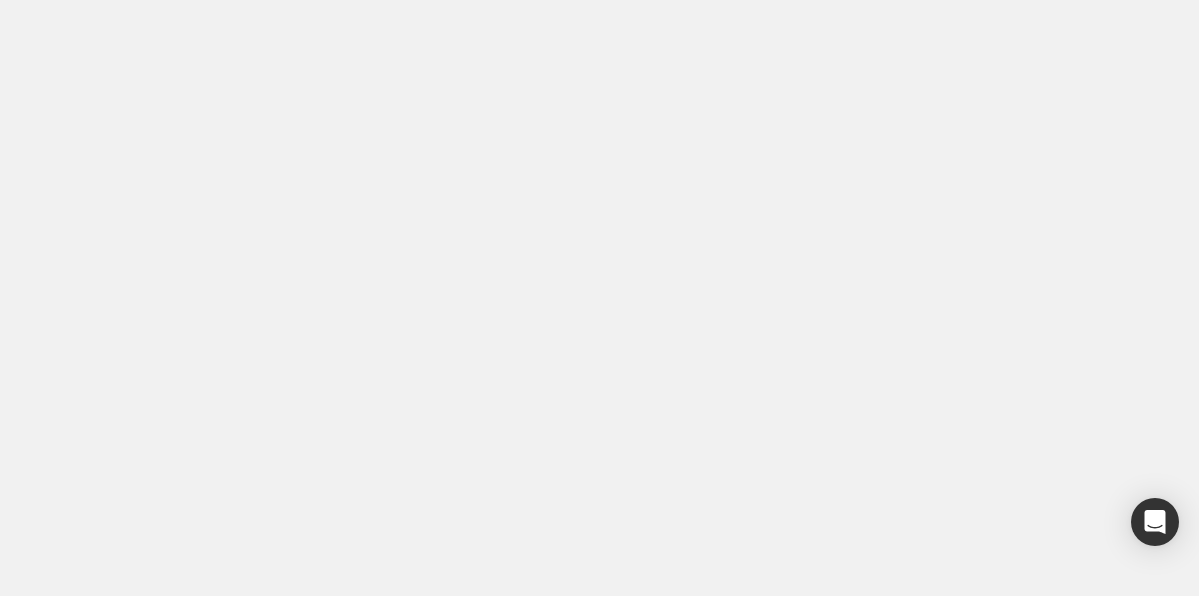 scroll, scrollTop: 0, scrollLeft: 0, axis: both 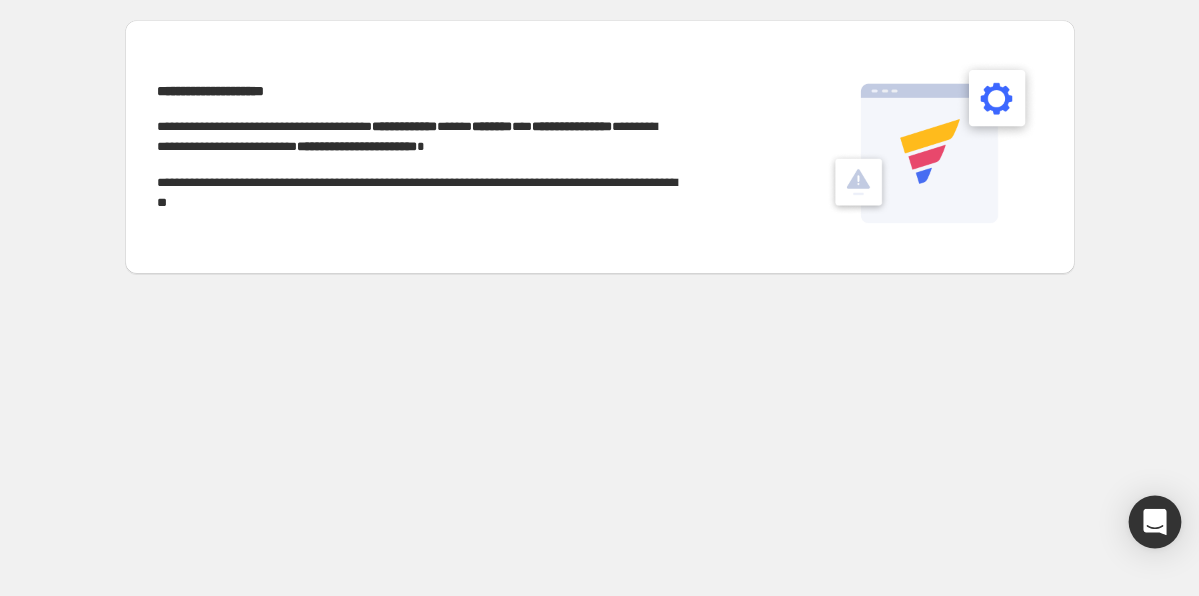 click at bounding box center [1155, 522] 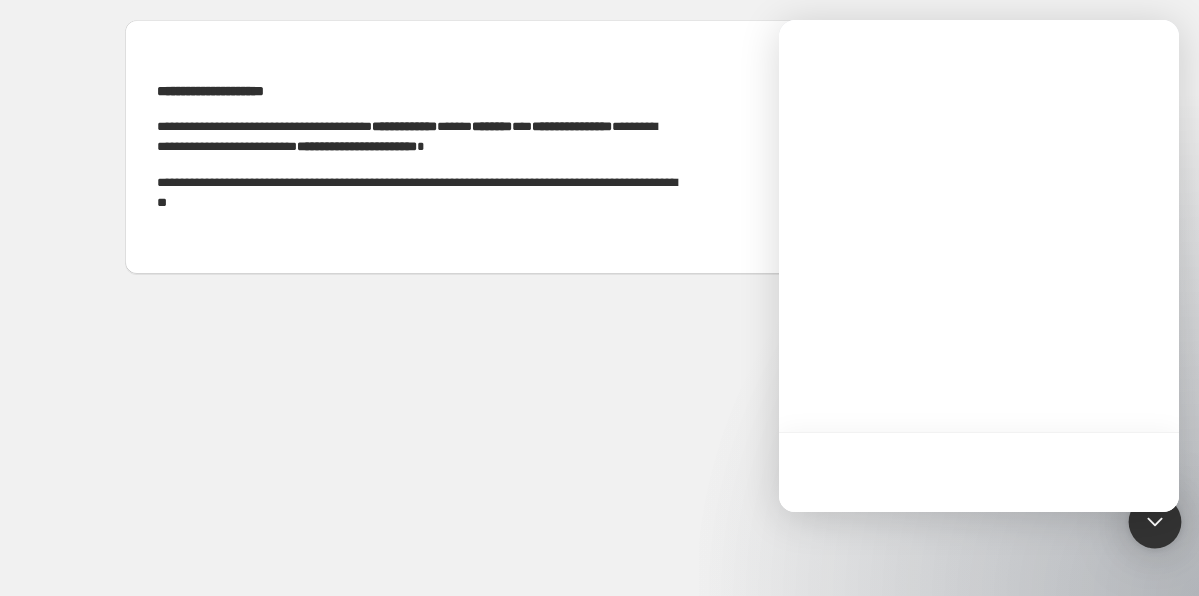 scroll, scrollTop: 0, scrollLeft: 0, axis: both 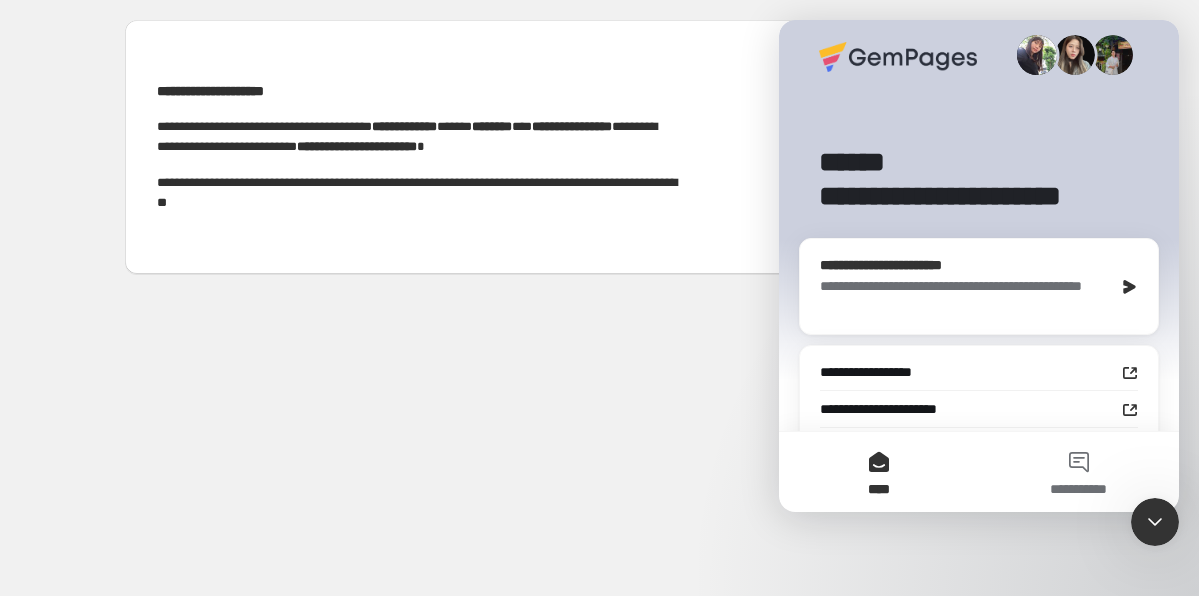 click on "**********" at bounding box center (966, 265) 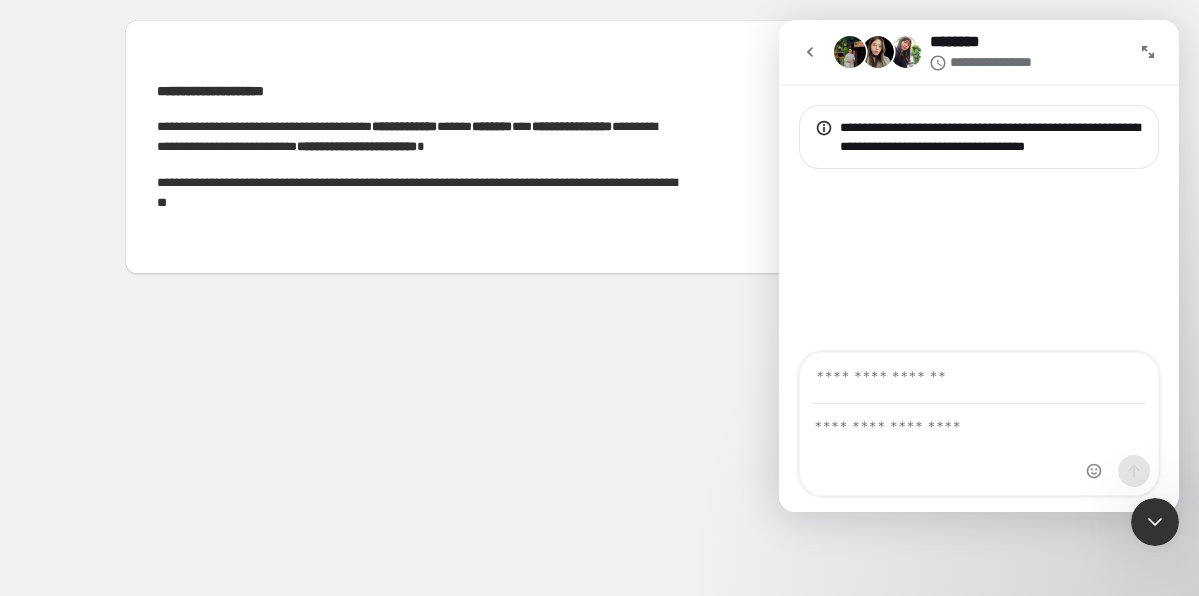 click 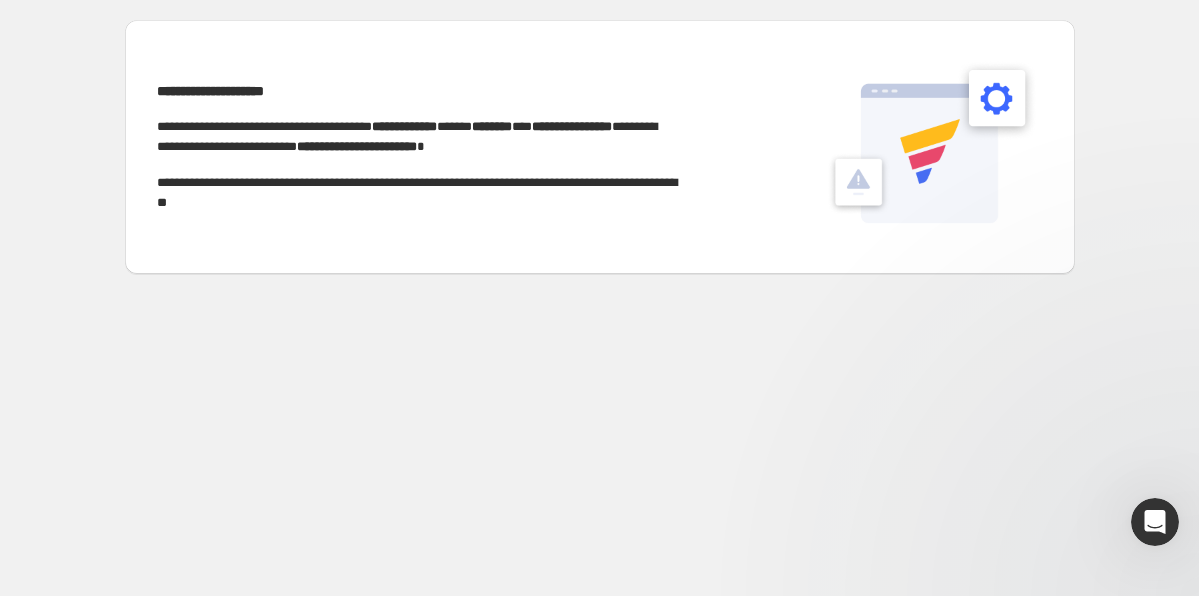 scroll, scrollTop: 0, scrollLeft: 0, axis: both 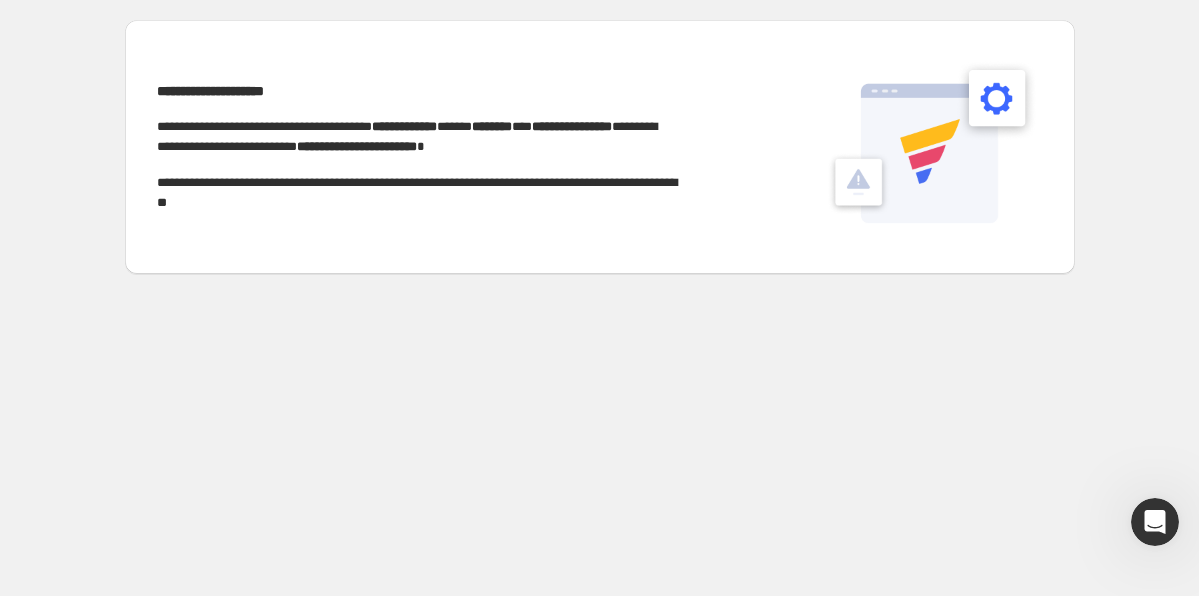 click 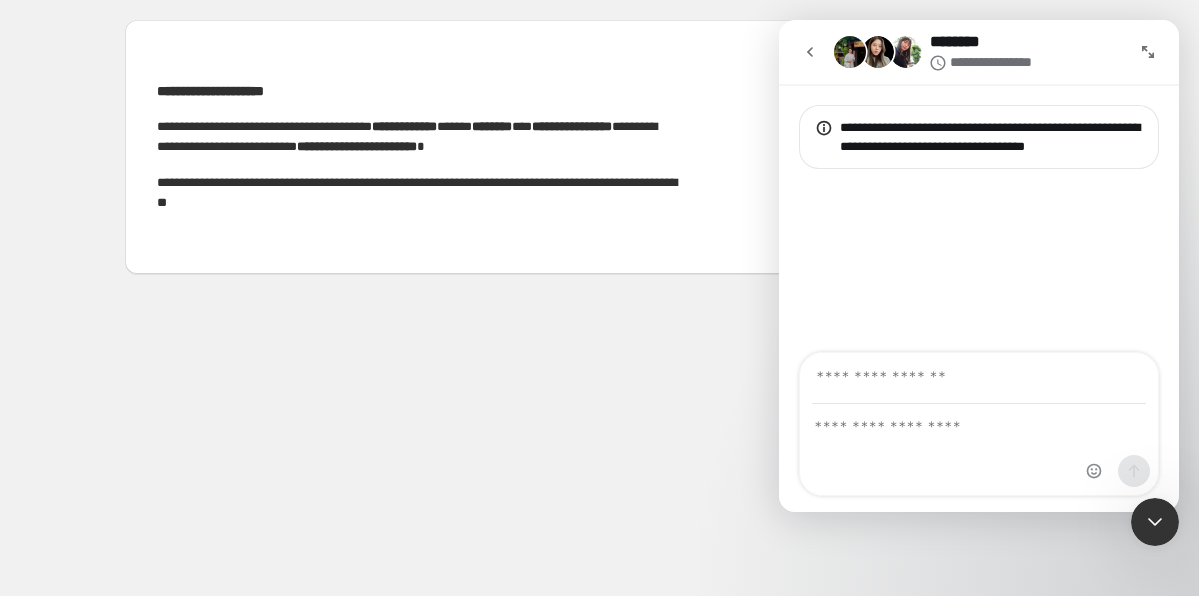 click 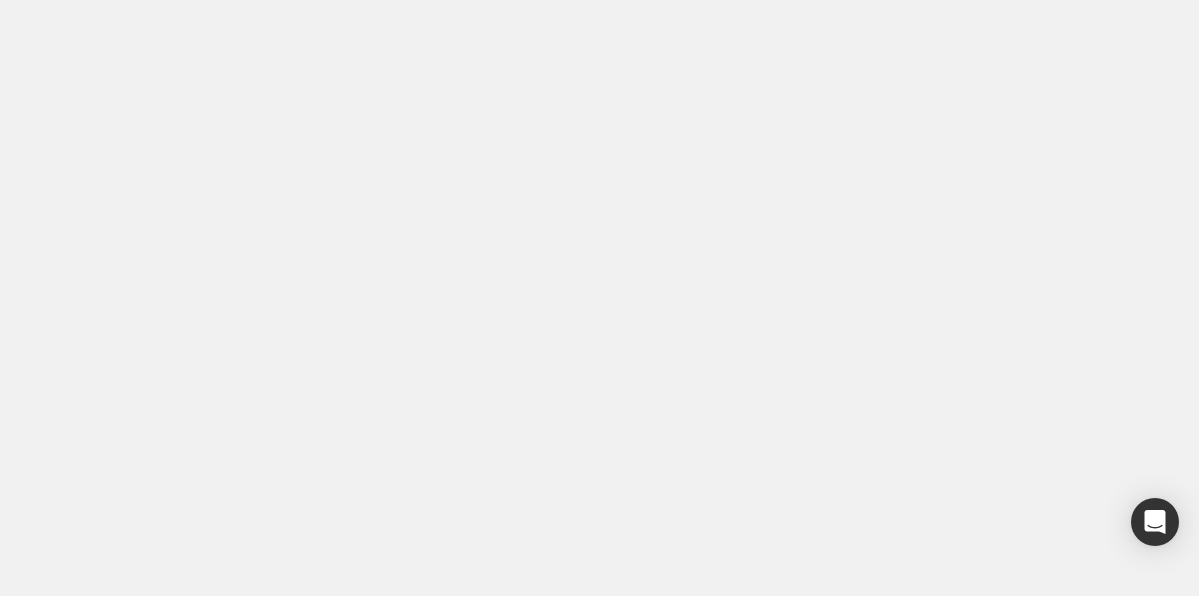 scroll, scrollTop: 0, scrollLeft: 0, axis: both 